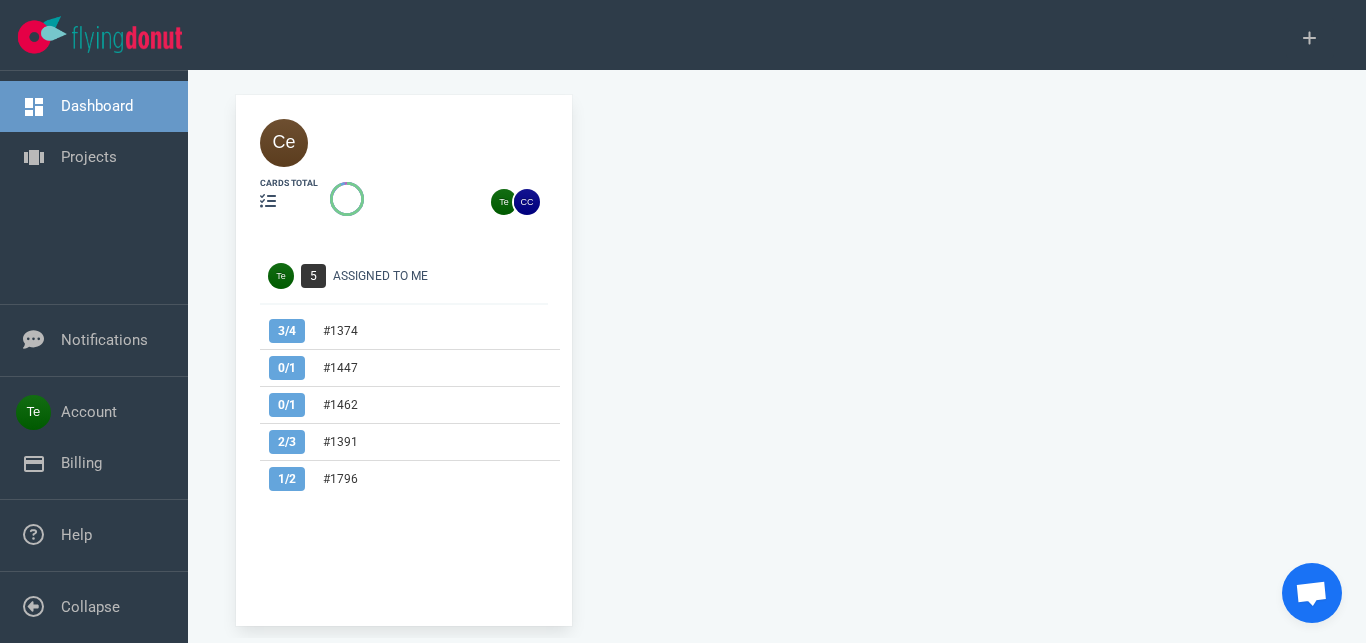 scroll, scrollTop: 0, scrollLeft: 0, axis: both 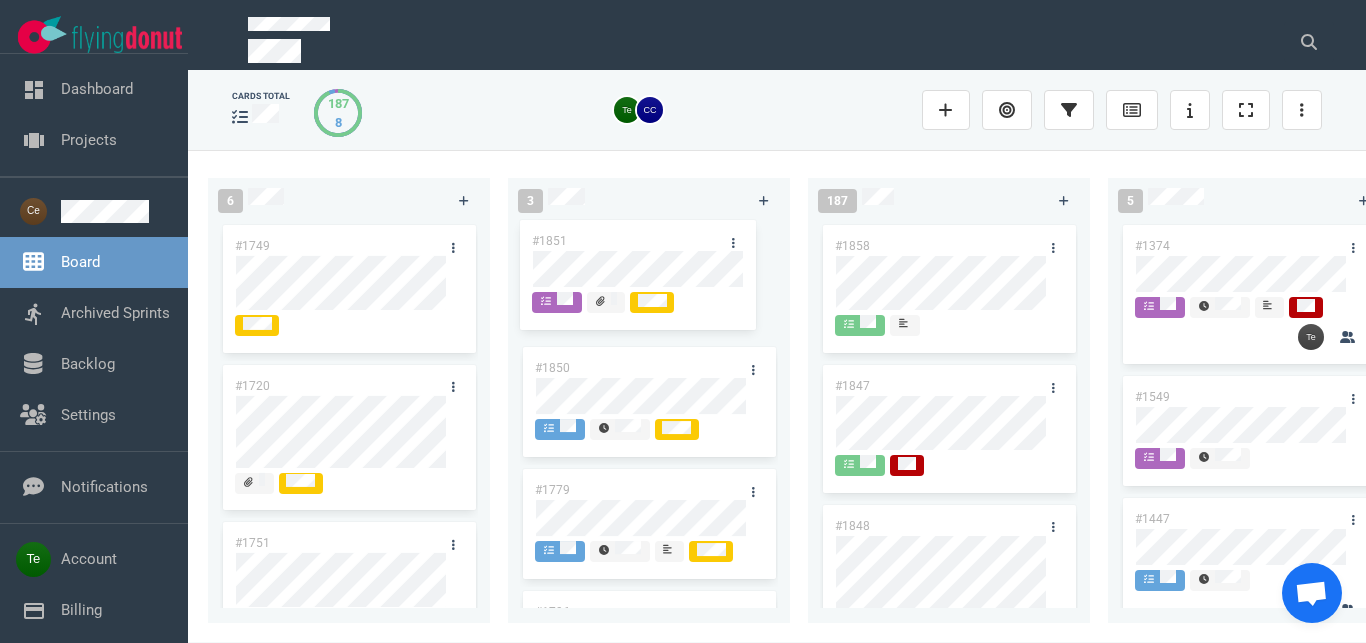drag, startPoint x: 363, startPoint y: 245, endPoint x: 660, endPoint y: 240, distance: 297.04208 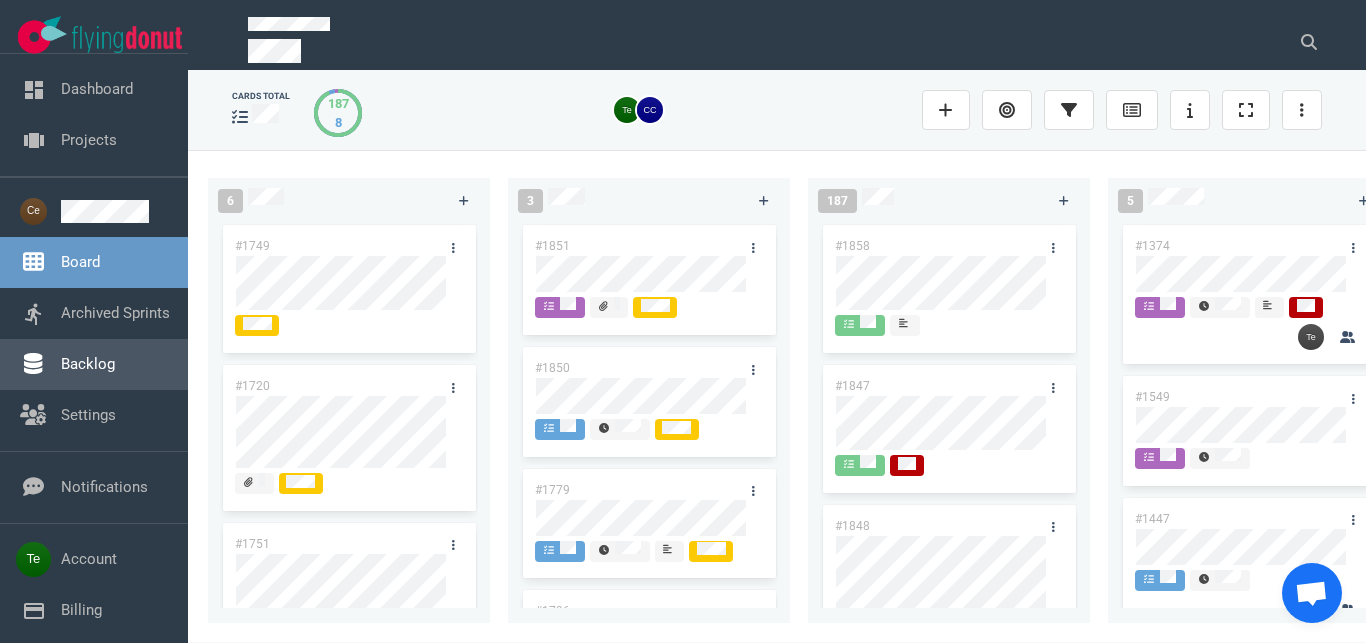 click on "Backlog" at bounding box center [88, 364] 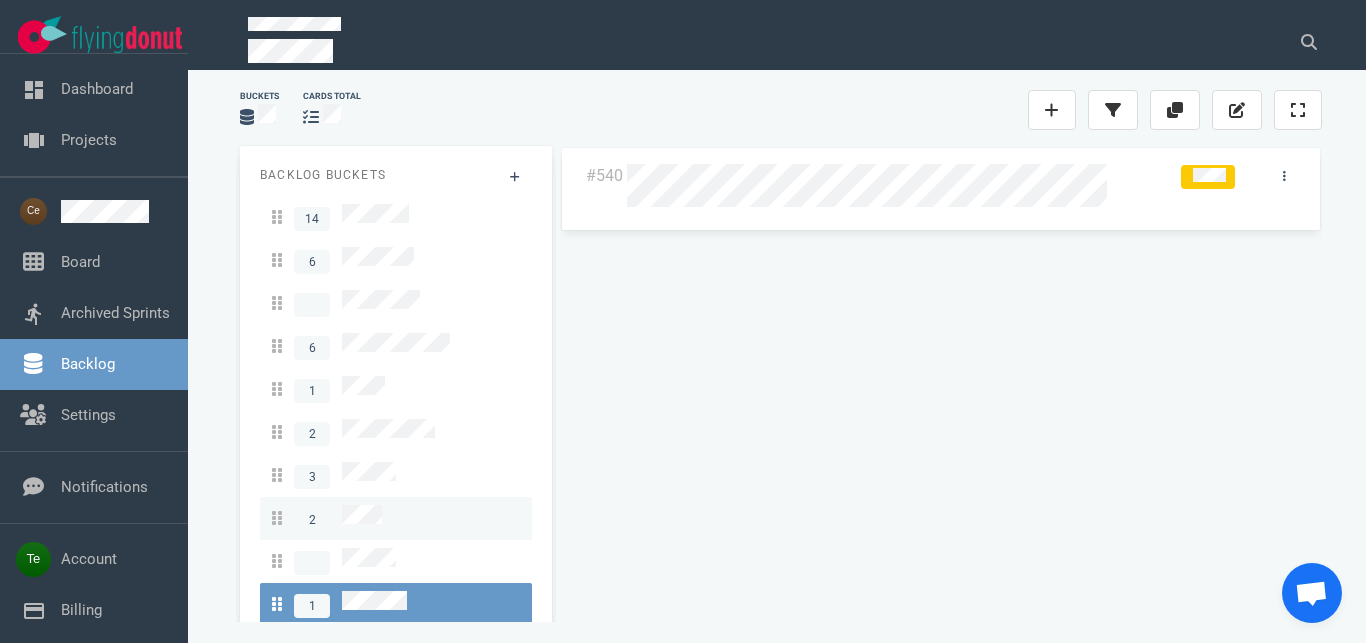 click on "2" at bounding box center (396, 518) 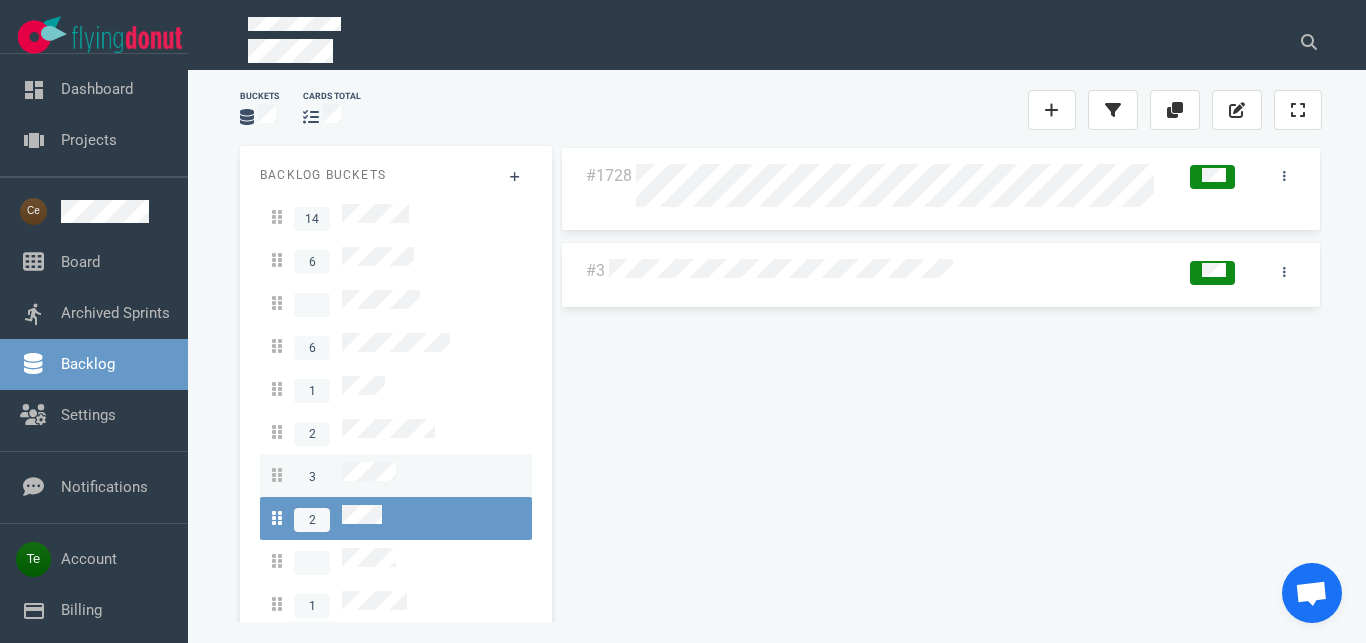 click on "3" at bounding box center (396, 475) 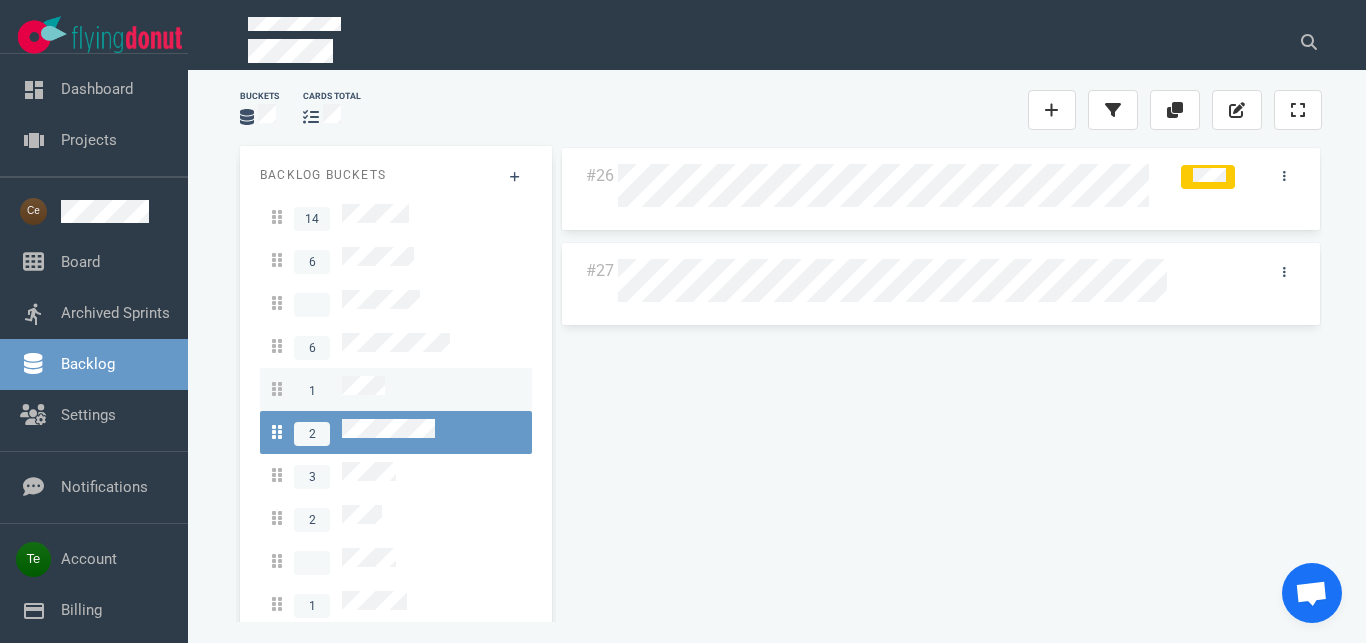 click on "1" at bounding box center [396, 389] 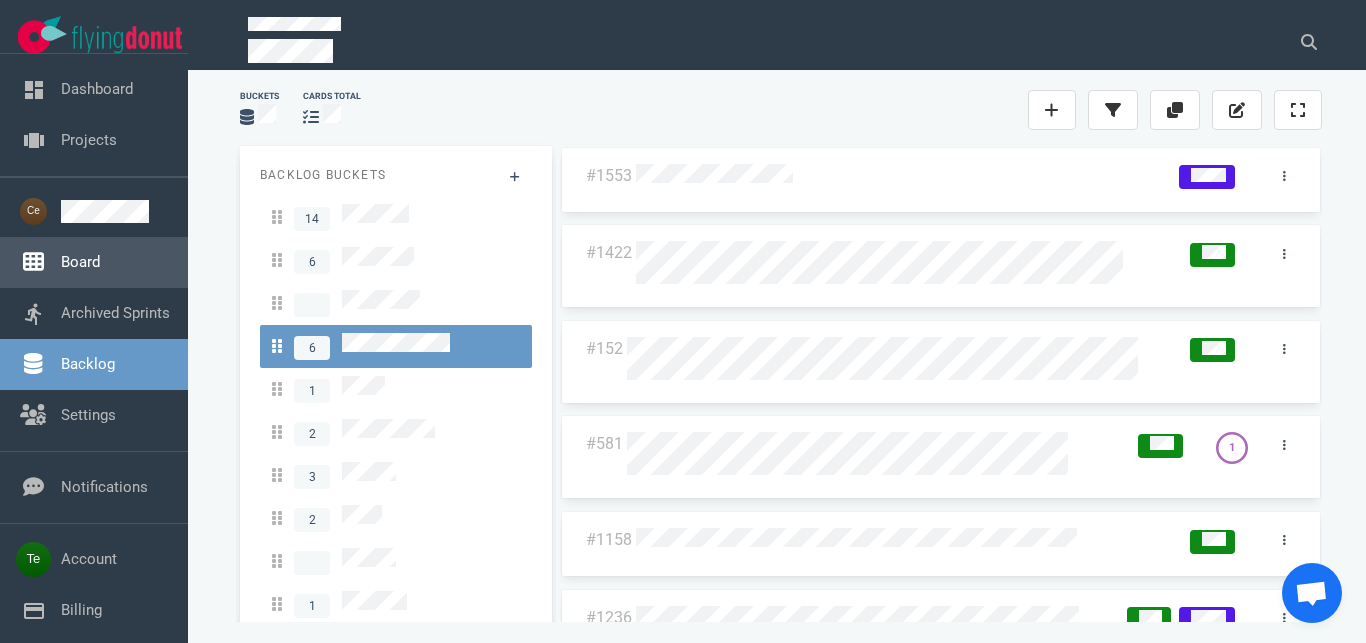 click on "Board" at bounding box center (80, 262) 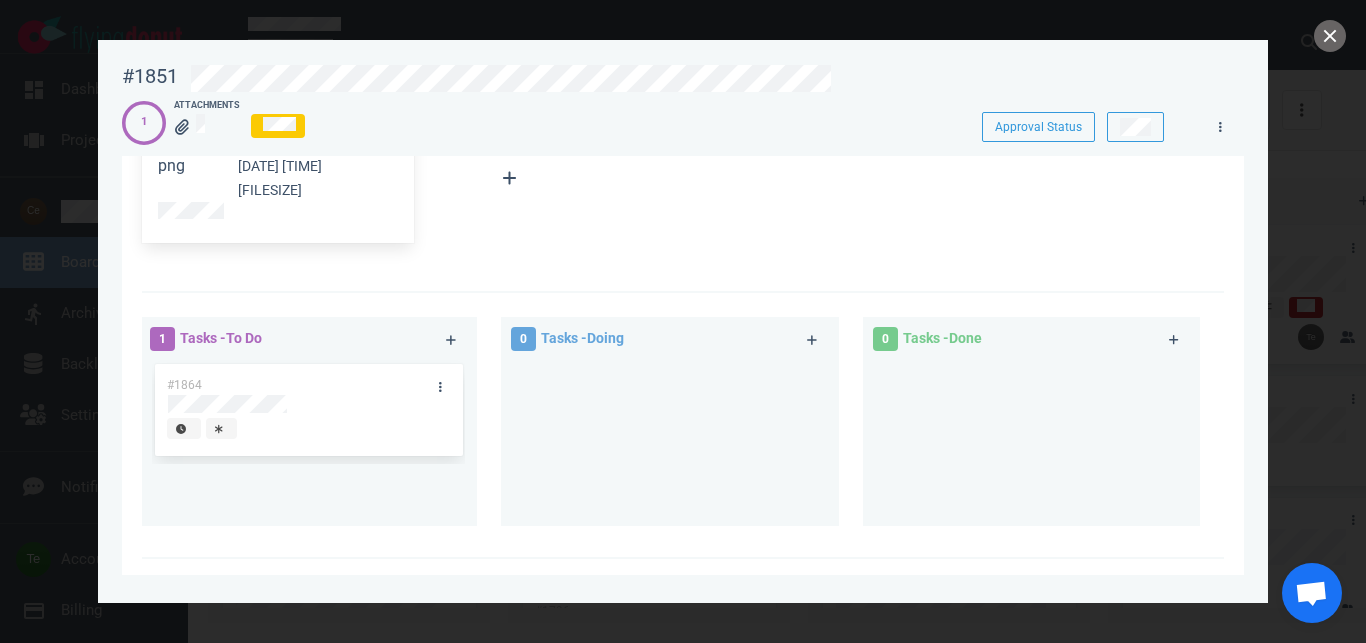 scroll, scrollTop: 228, scrollLeft: 0, axis: vertical 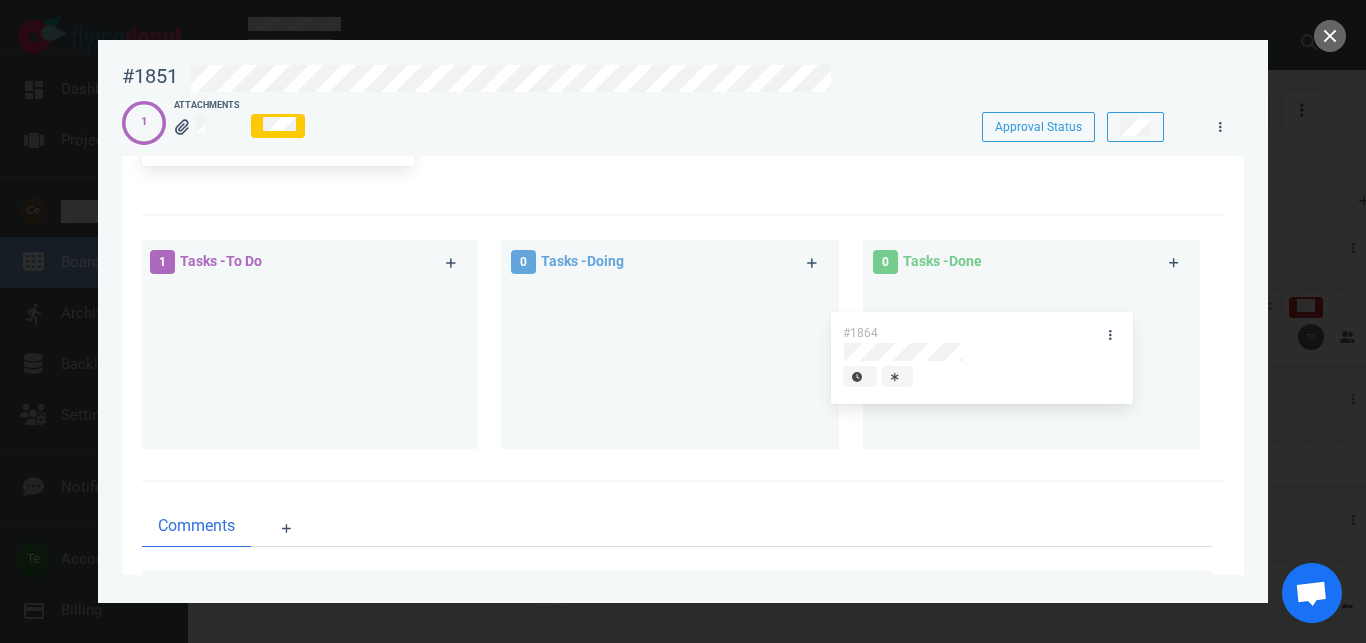 drag, startPoint x: 313, startPoint y: 304, endPoint x: 973, endPoint y: 294, distance: 660.07574 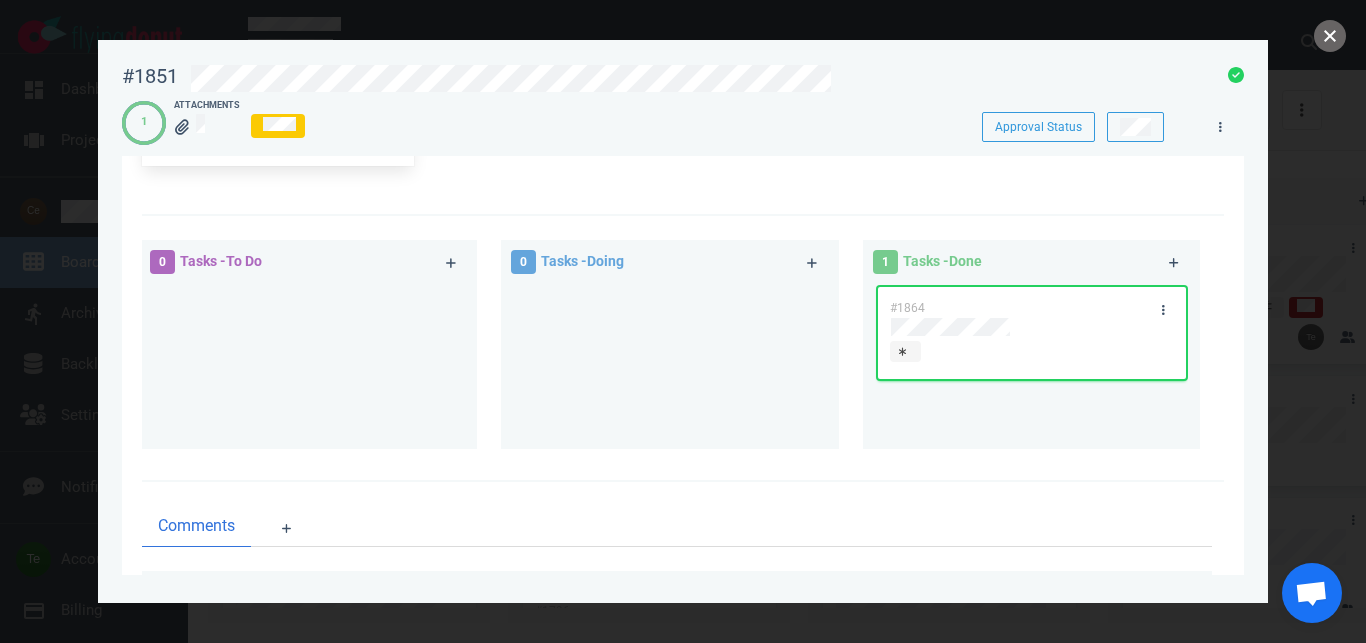 drag, startPoint x: 1335, startPoint y: 32, endPoint x: 1039, endPoint y: 158, distance: 321.70172 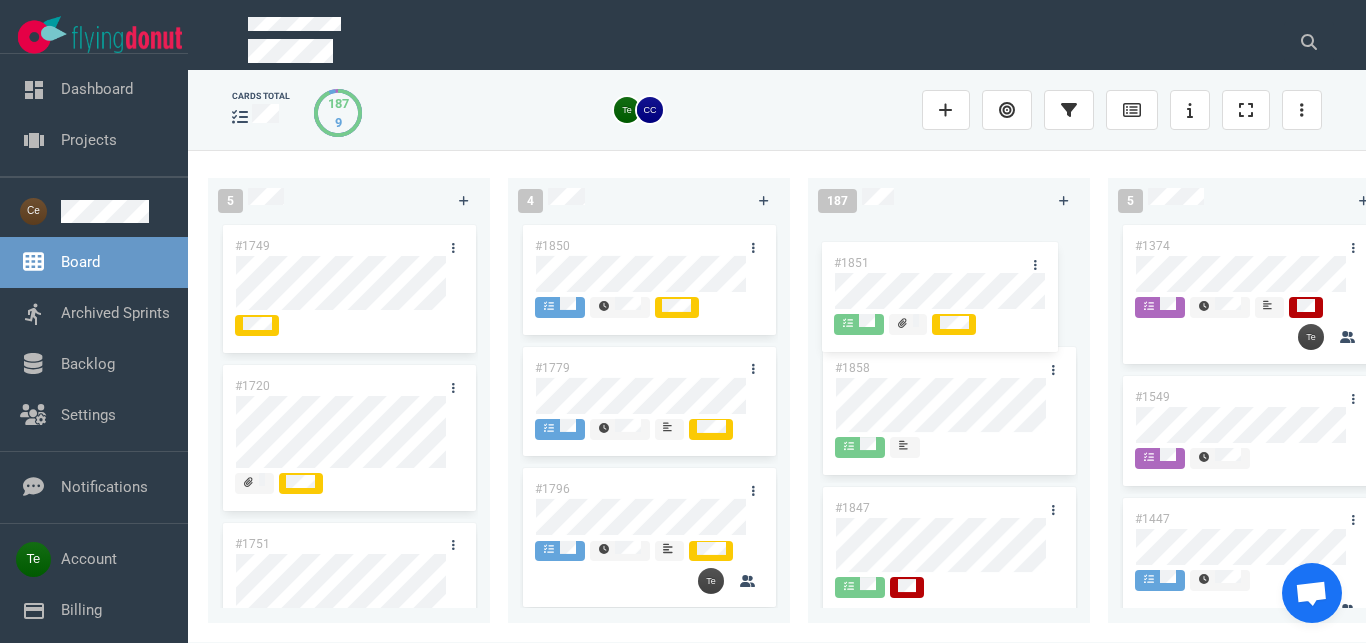 drag, startPoint x: 634, startPoint y: 236, endPoint x: 933, endPoint y: 253, distance: 299.48288 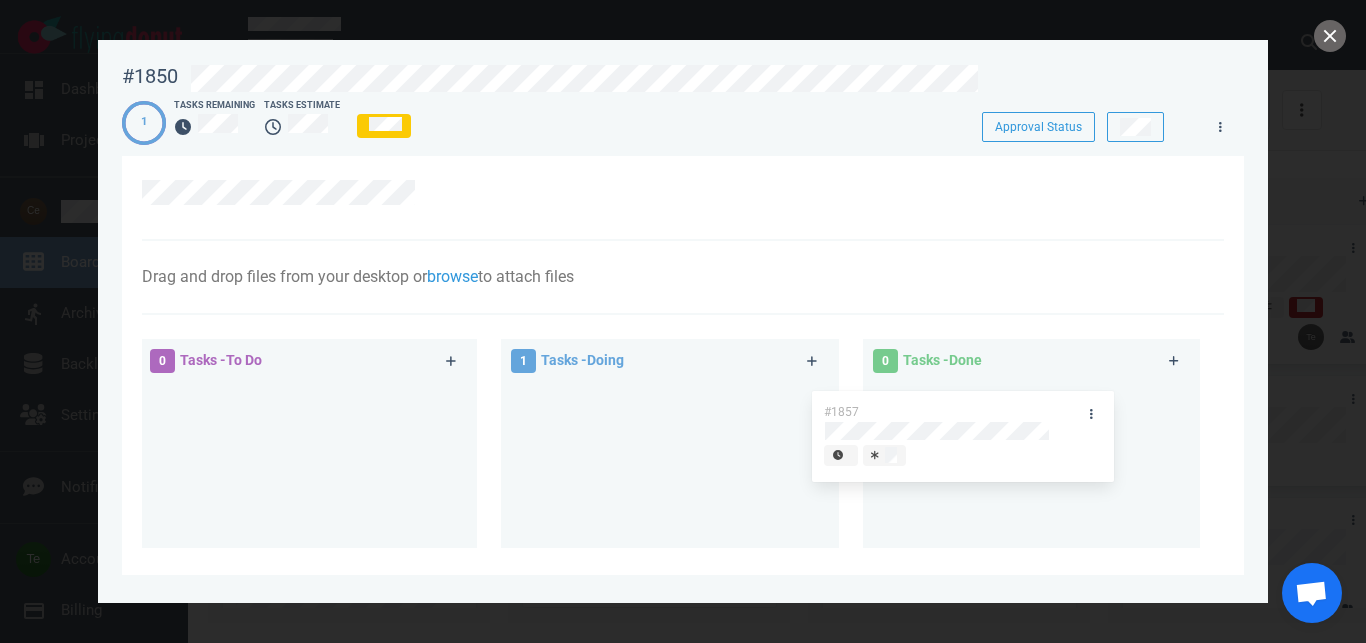drag, startPoint x: 639, startPoint y: 393, endPoint x: 956, endPoint y: 398, distance: 317.03943 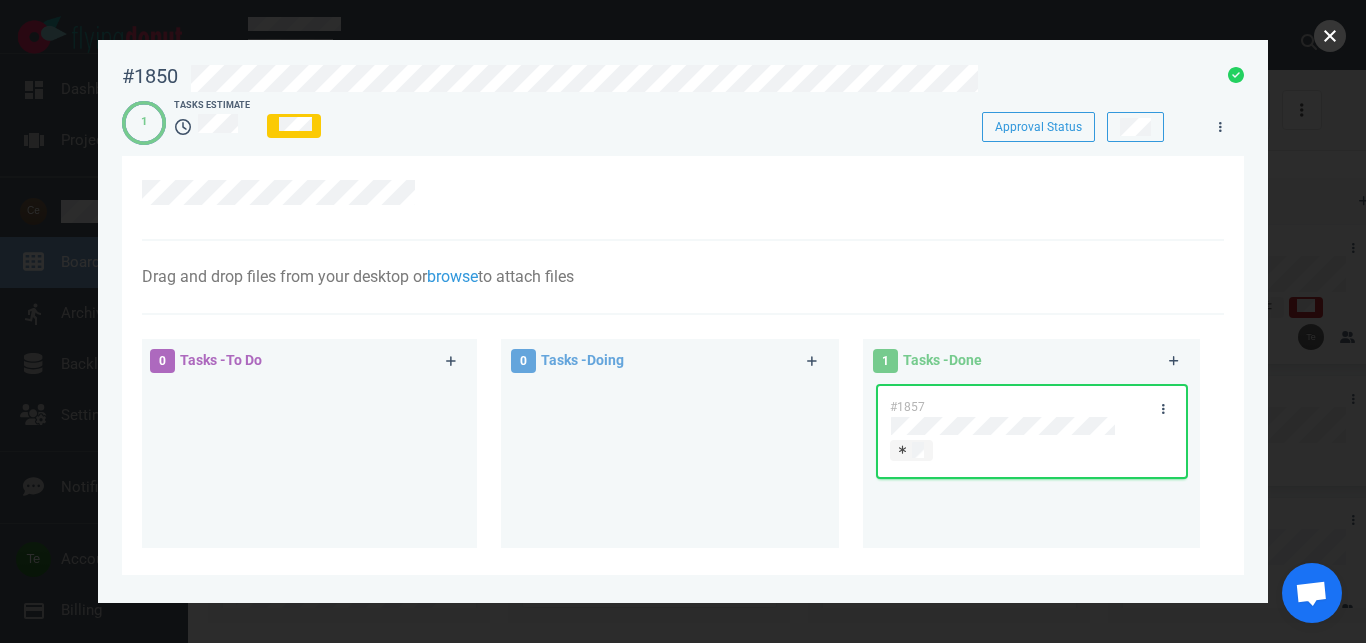 click at bounding box center [1330, 36] 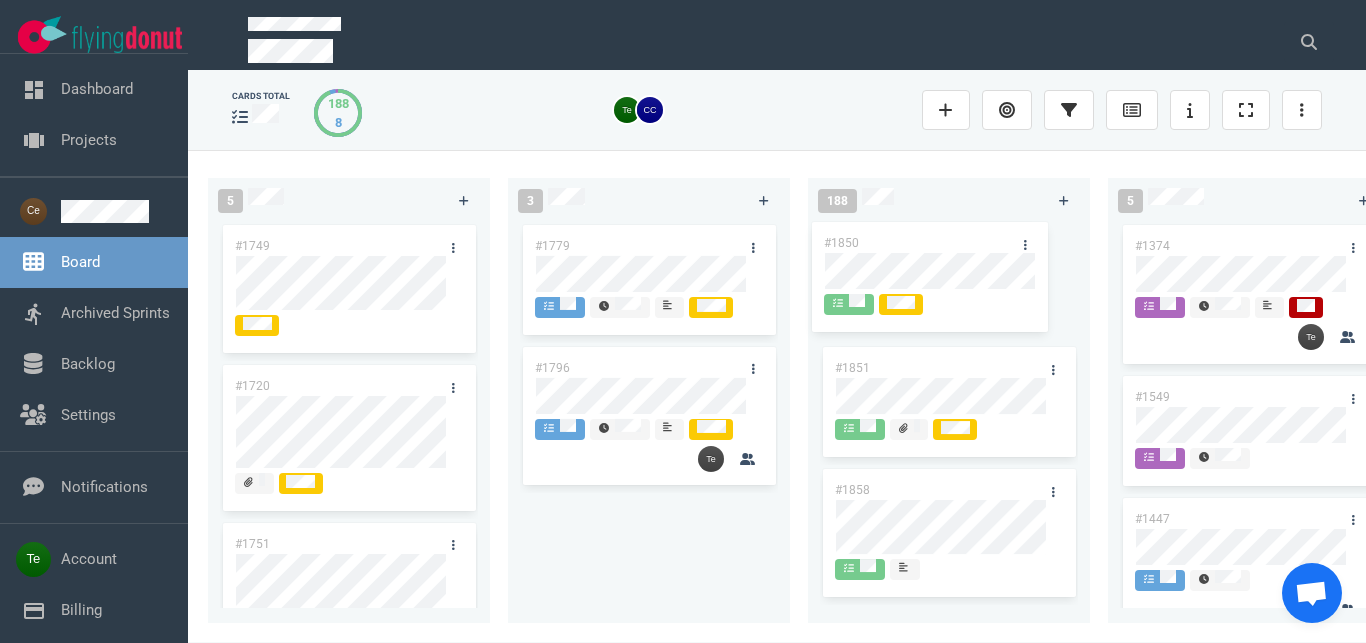 drag, startPoint x: 619, startPoint y: 242, endPoint x: 904, endPoint y: 239, distance: 285.01578 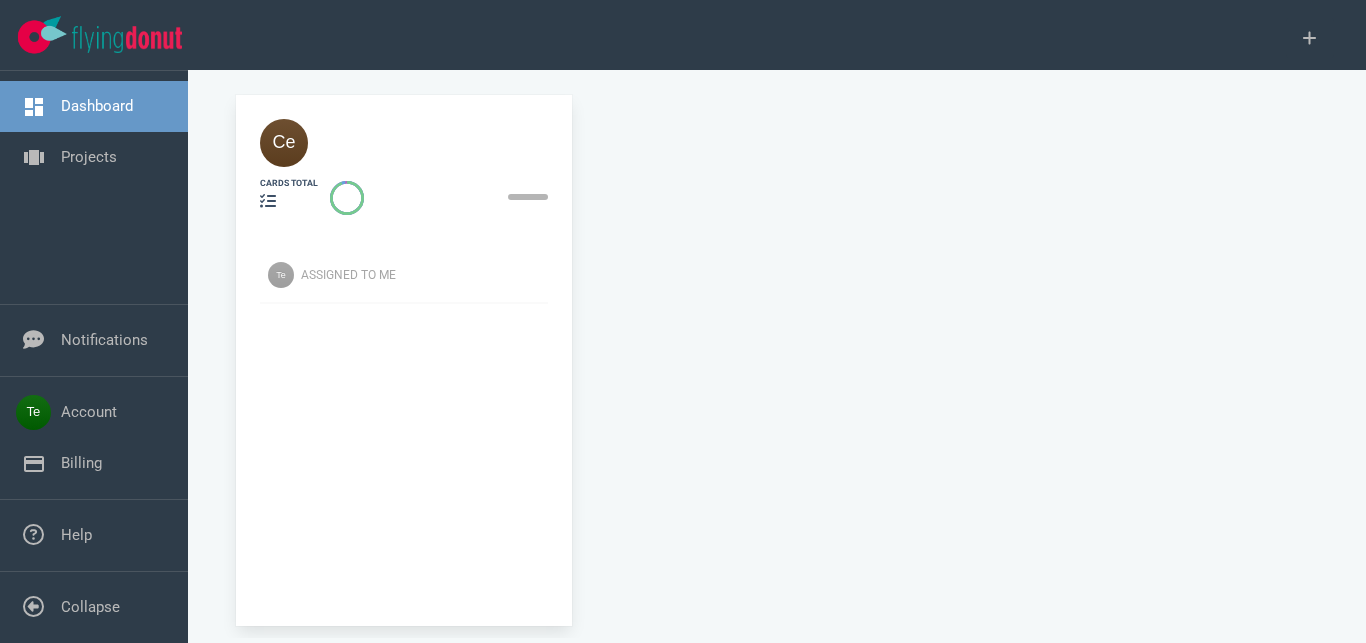 scroll, scrollTop: 0, scrollLeft: 0, axis: both 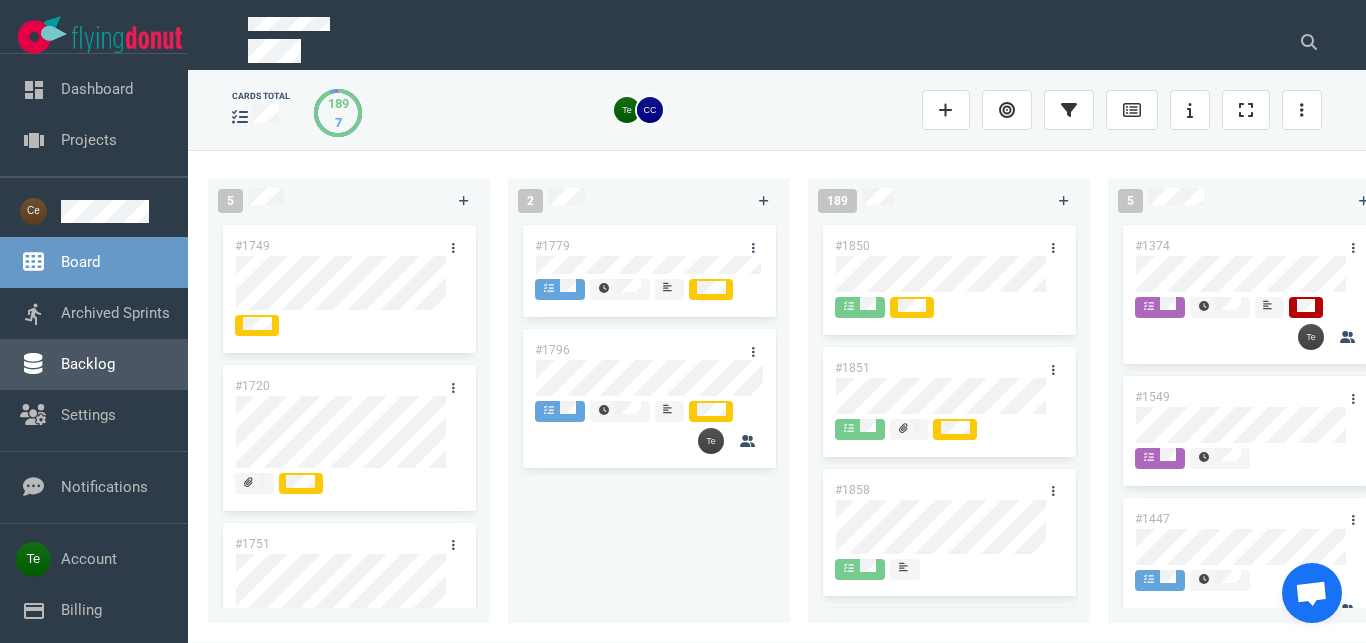 click on "Backlog" at bounding box center [88, 364] 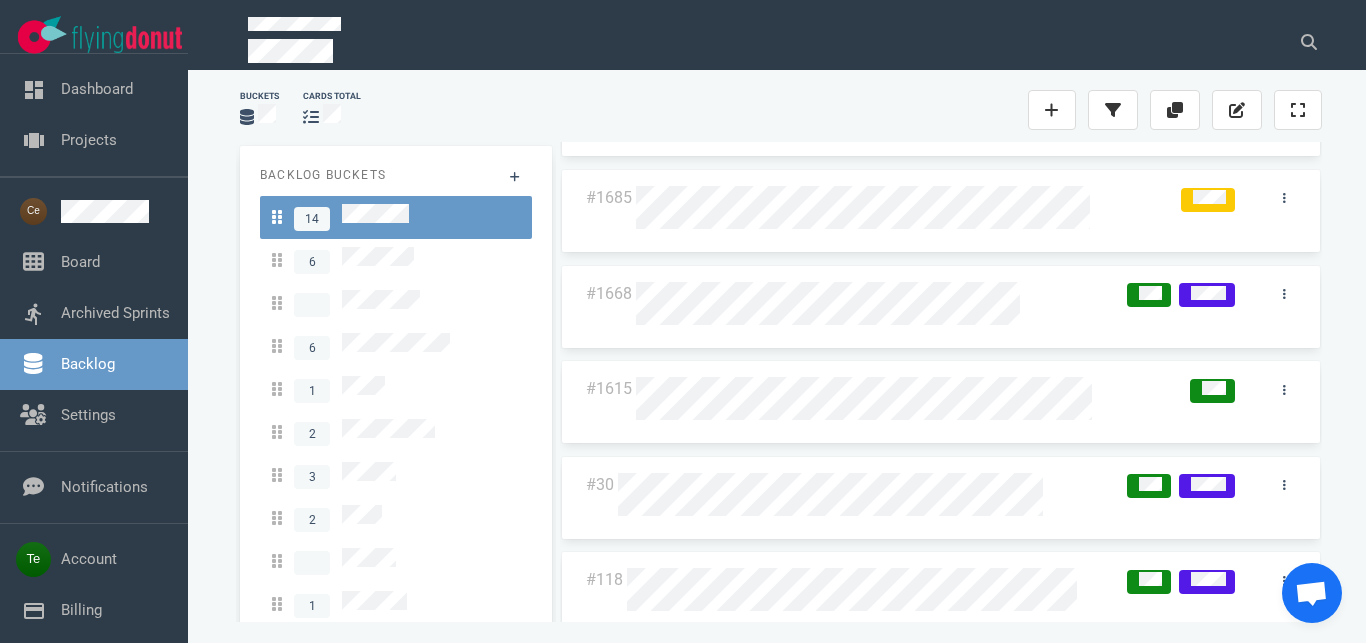 scroll, scrollTop: 622, scrollLeft: 0, axis: vertical 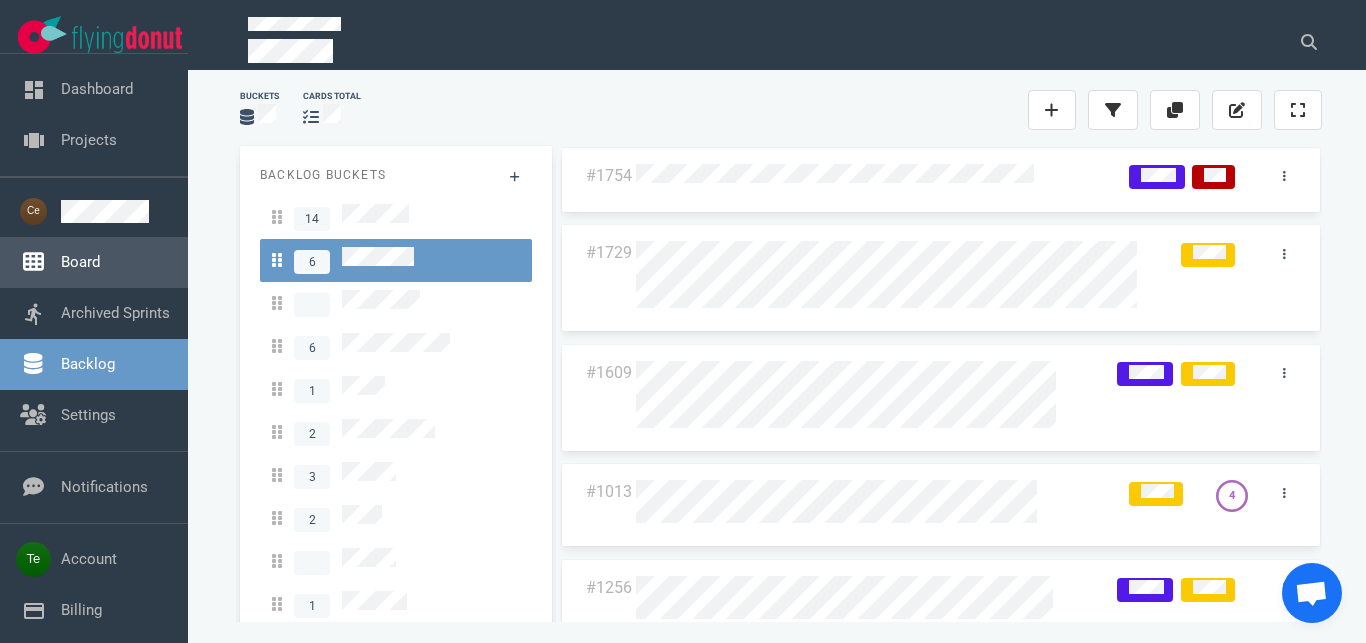 click on "Board" at bounding box center (80, 262) 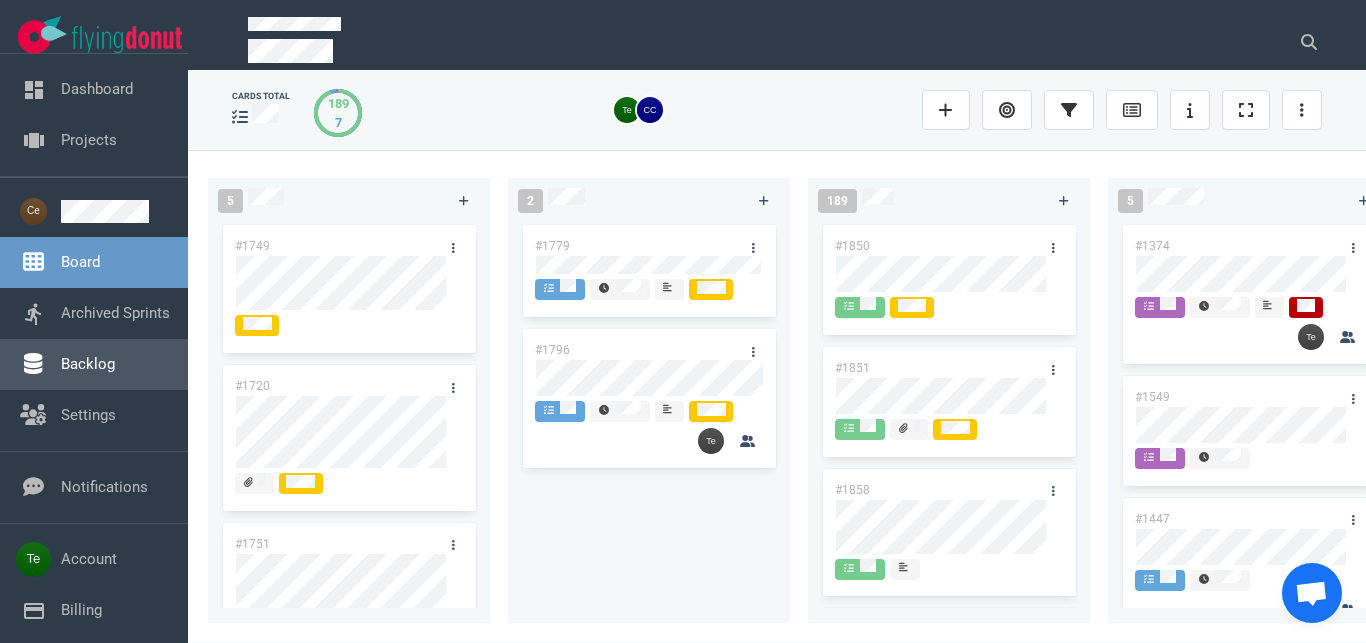 click on "Backlog" at bounding box center (88, 364) 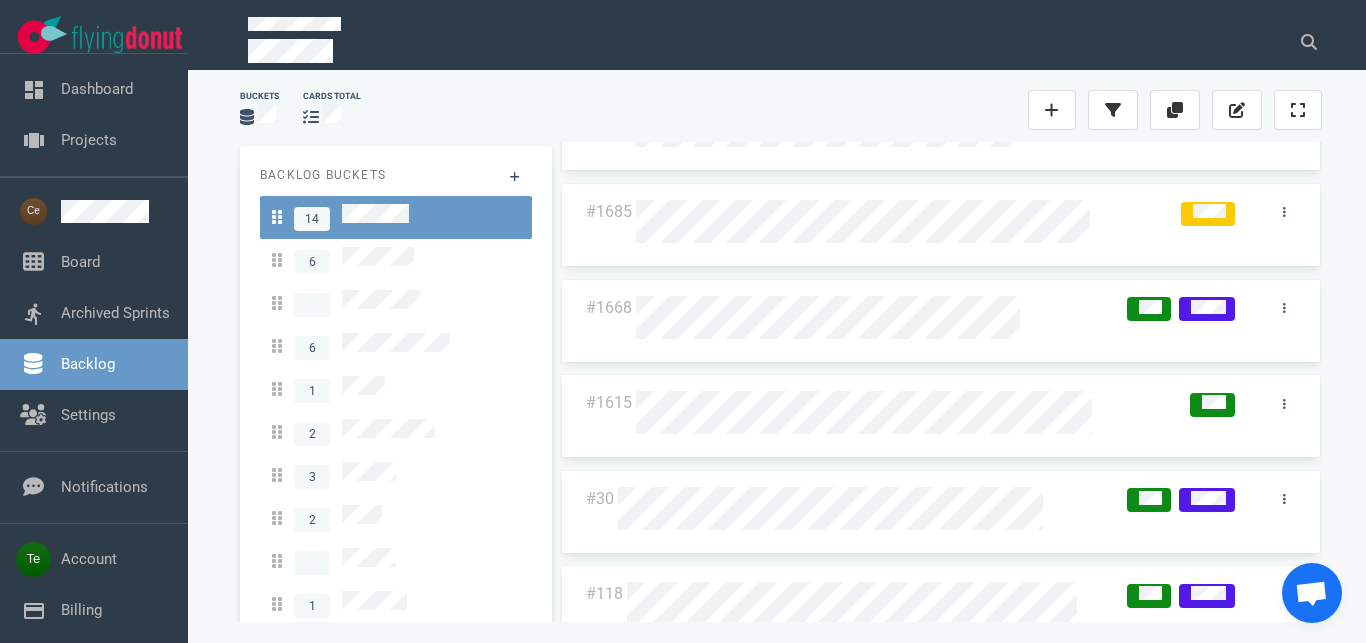 scroll, scrollTop: 850, scrollLeft: 0, axis: vertical 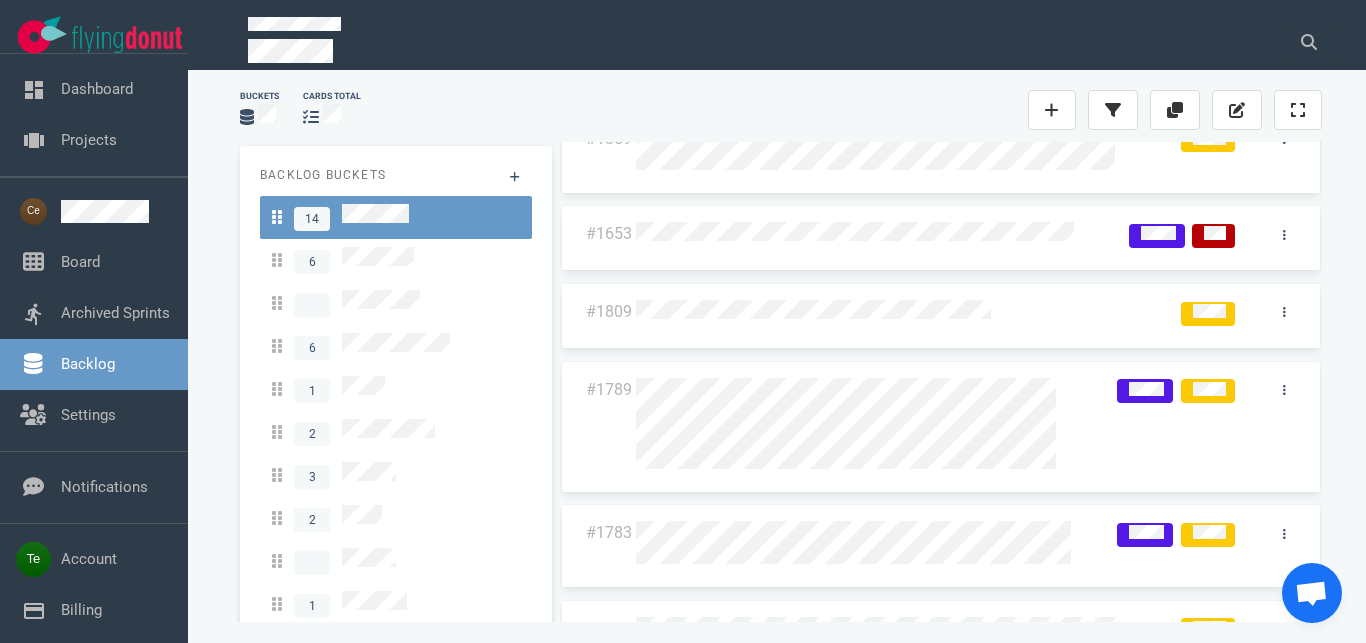 drag, startPoint x: 549, startPoint y: 390, endPoint x: 550, endPoint y: 440, distance: 50.01 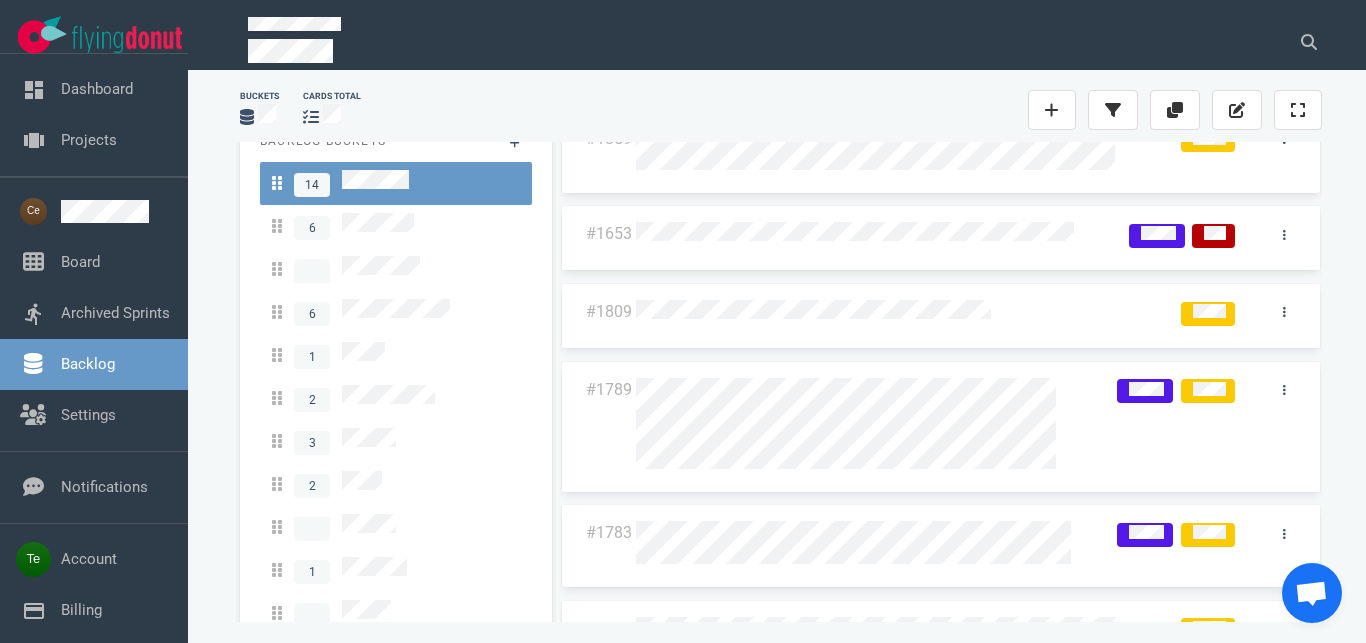 scroll, scrollTop: 0, scrollLeft: 0, axis: both 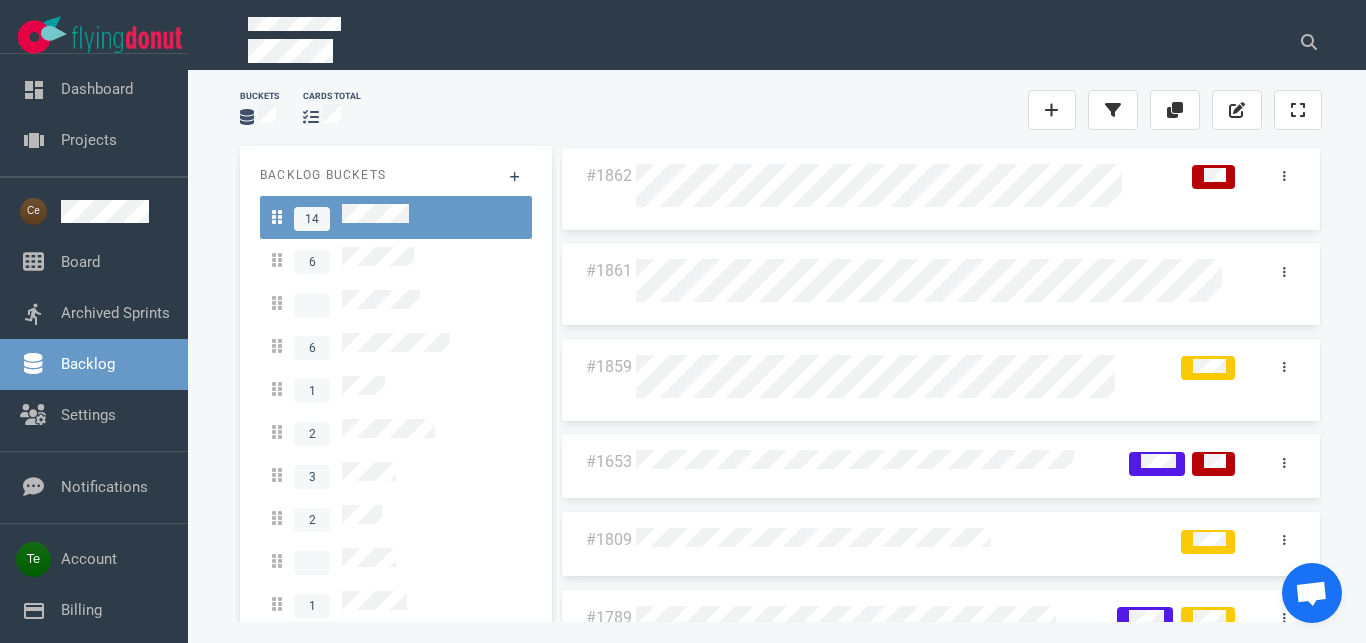 drag, startPoint x: 549, startPoint y: 216, endPoint x: 549, endPoint y: 283, distance: 67 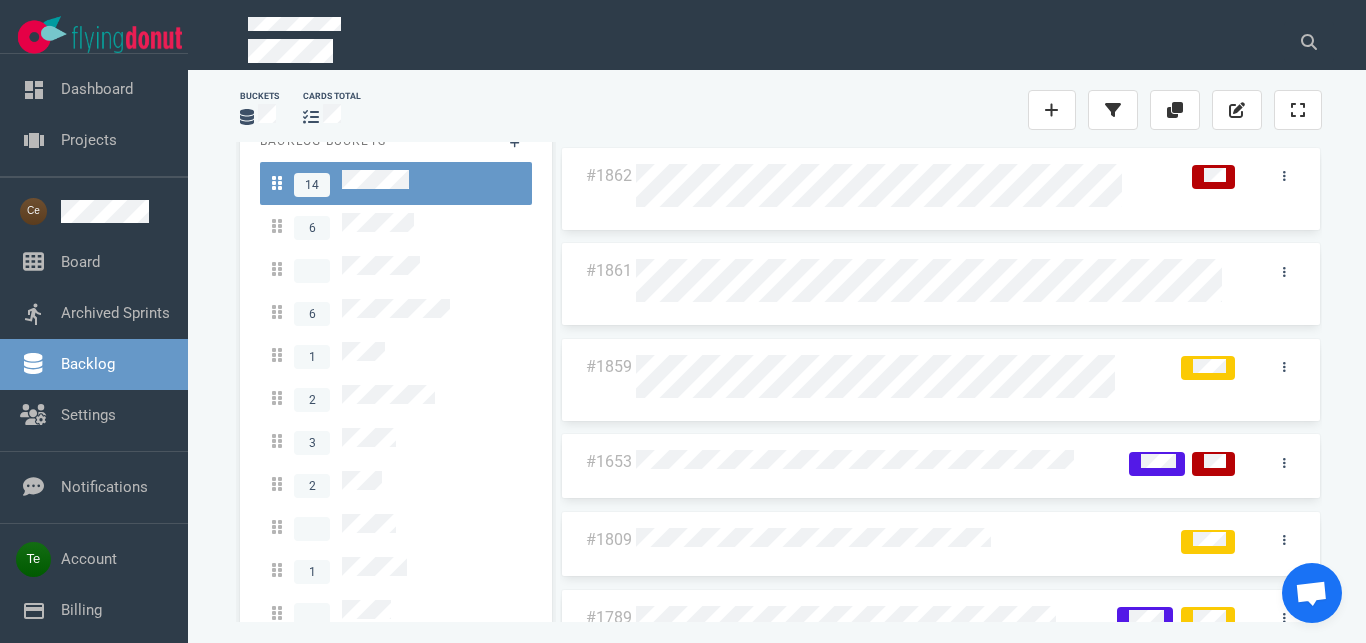 scroll, scrollTop: 0, scrollLeft: 0, axis: both 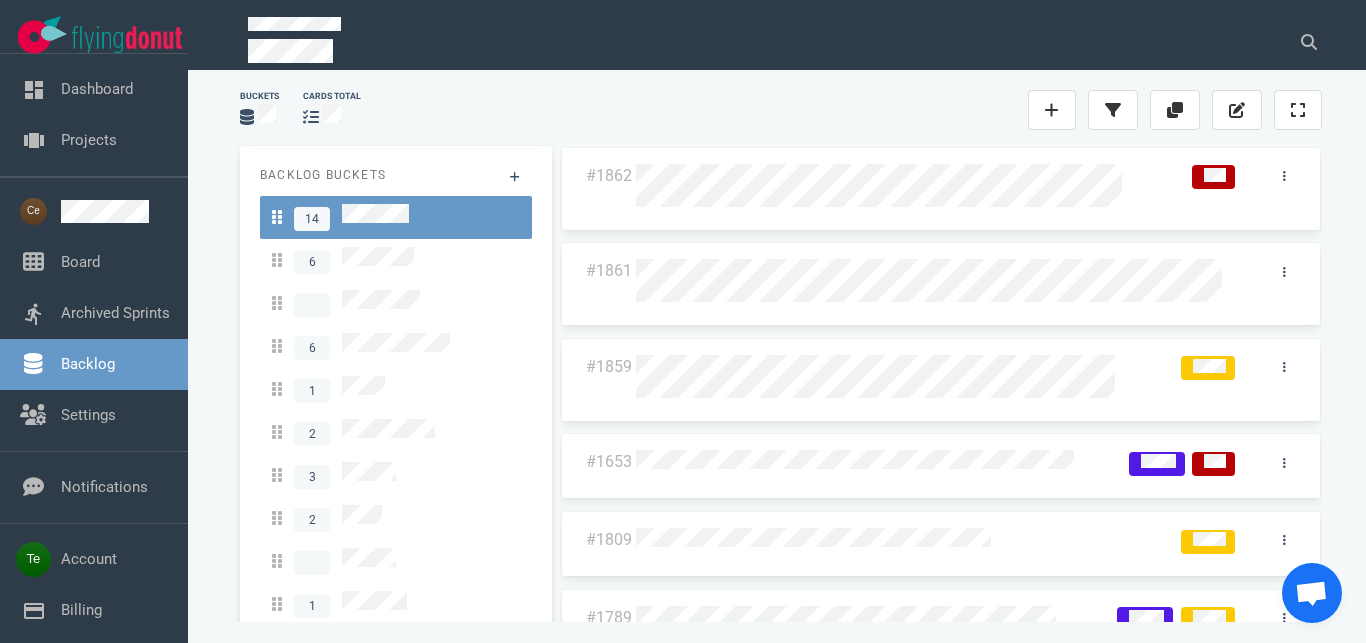 click on "Buckets cards total" at bounding box center (781, 110) 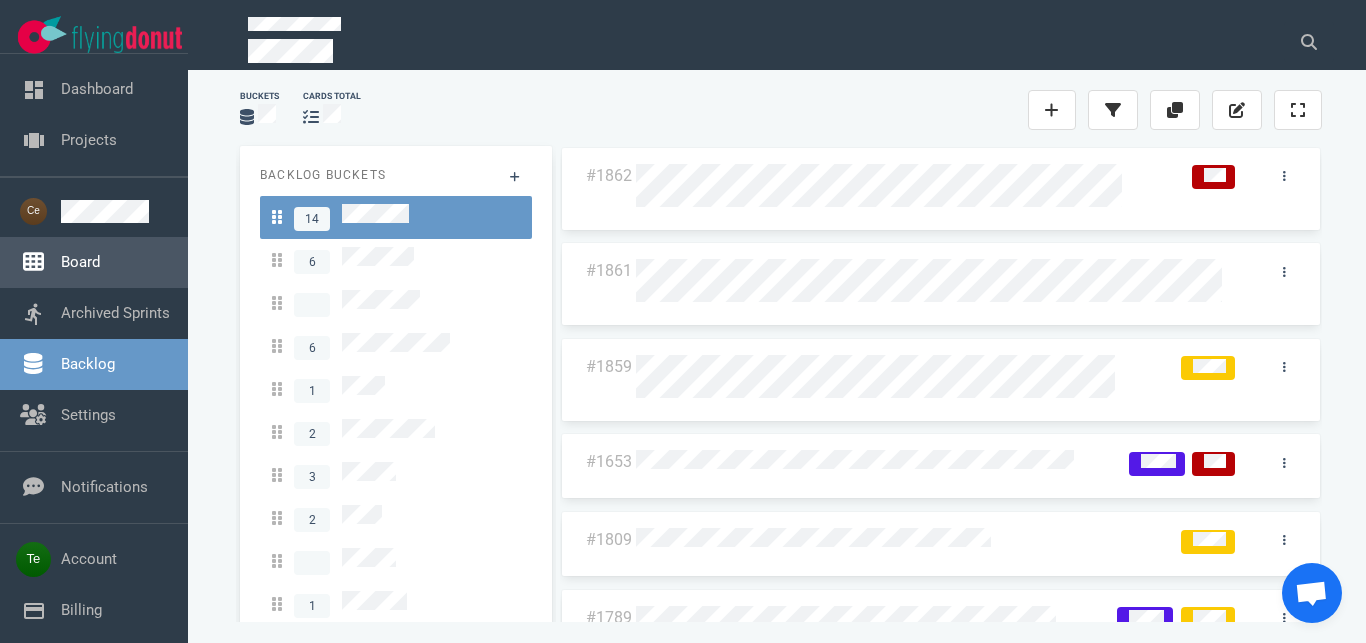 click on "Board" at bounding box center (80, 262) 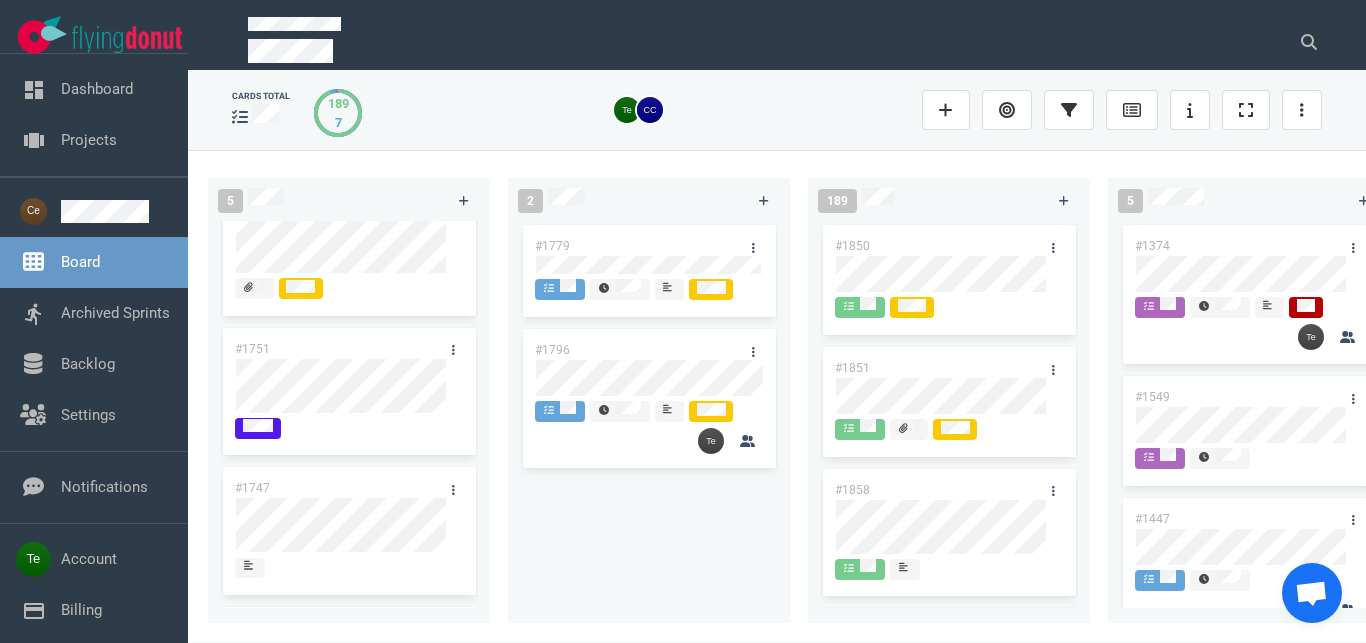 scroll, scrollTop: 0, scrollLeft: 0, axis: both 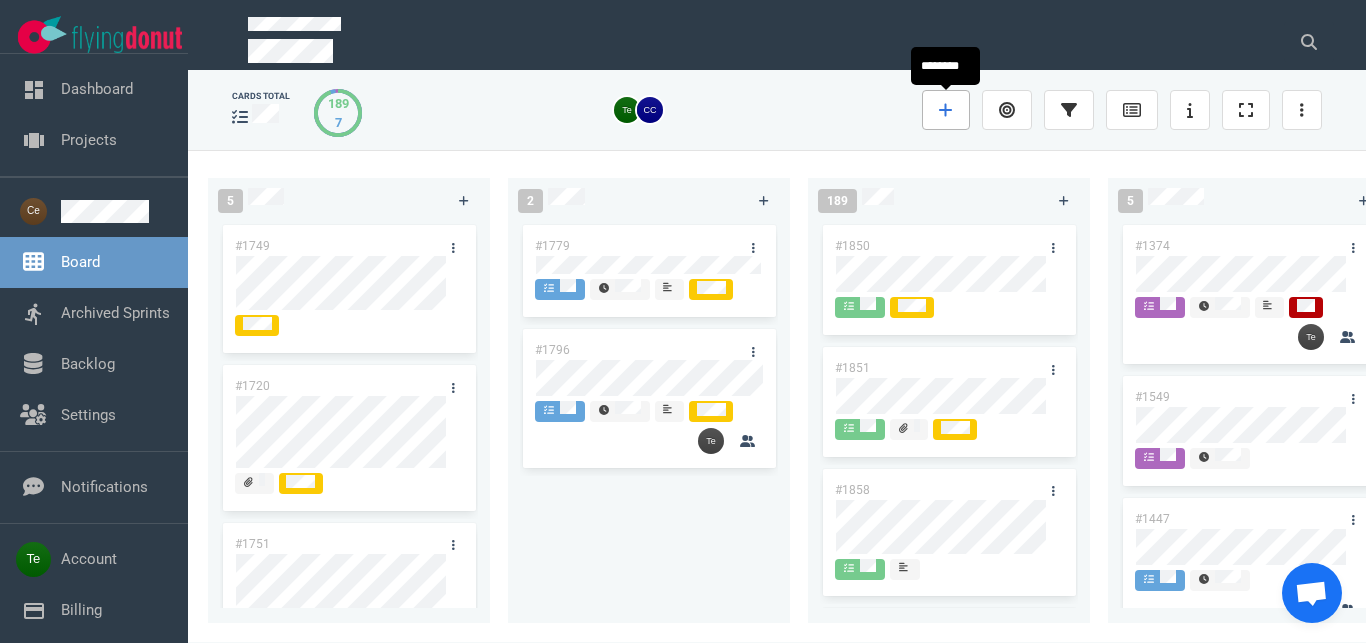 click at bounding box center [946, 110] 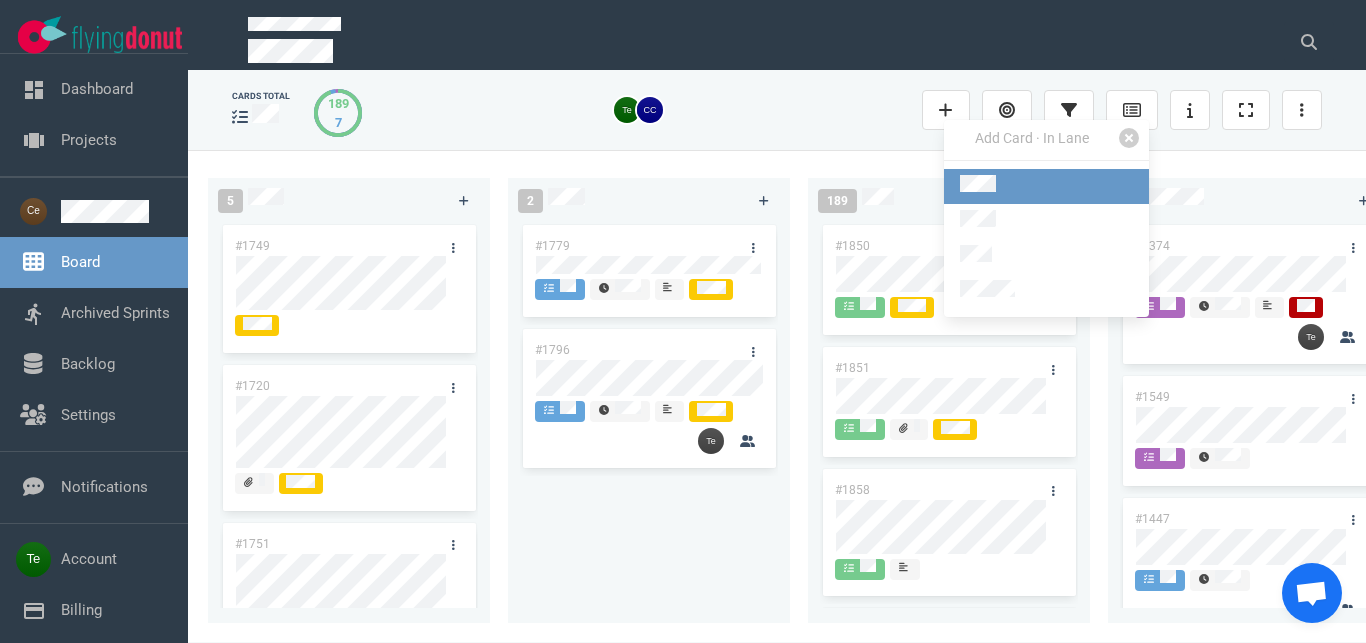 click at bounding box center [1046, 186] 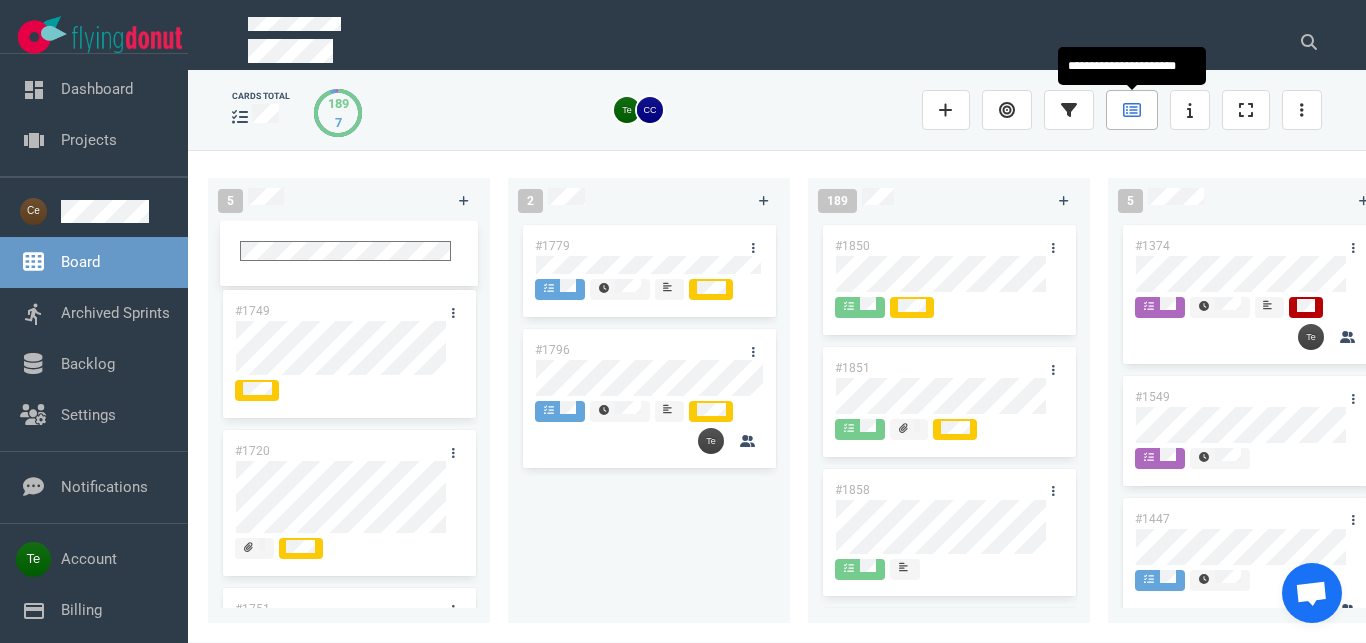 click 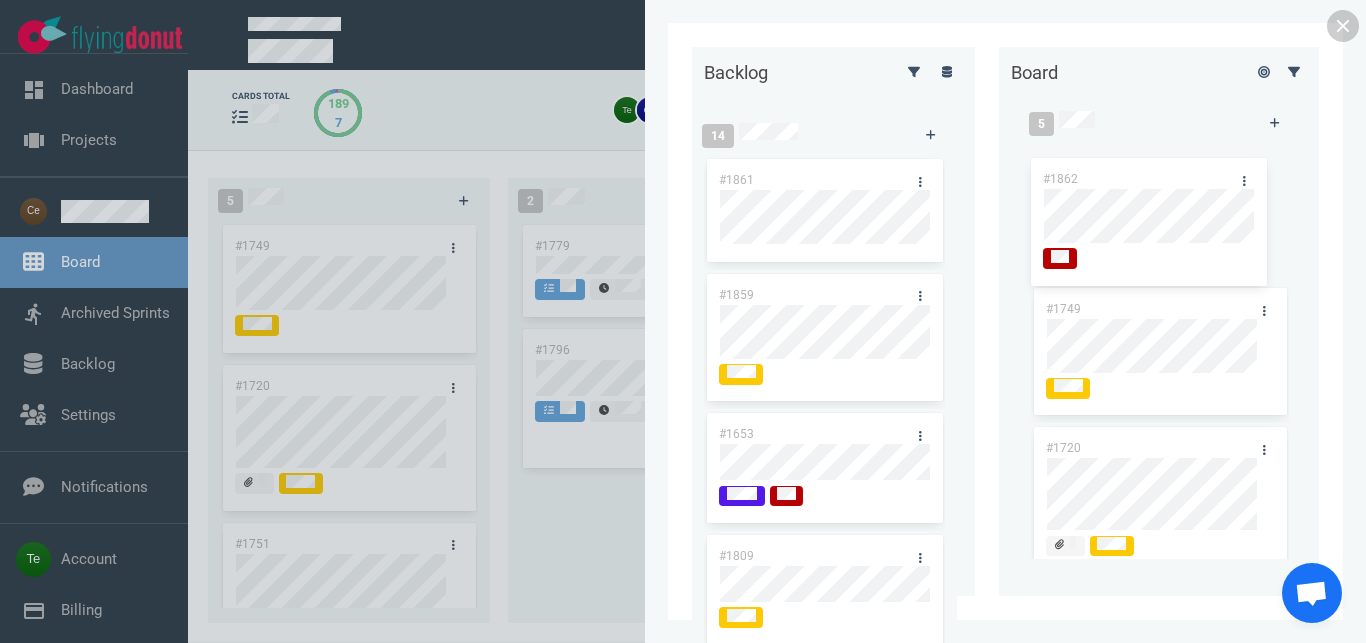 drag, startPoint x: 830, startPoint y: 172, endPoint x: 1171, endPoint y: 171, distance: 341.00146 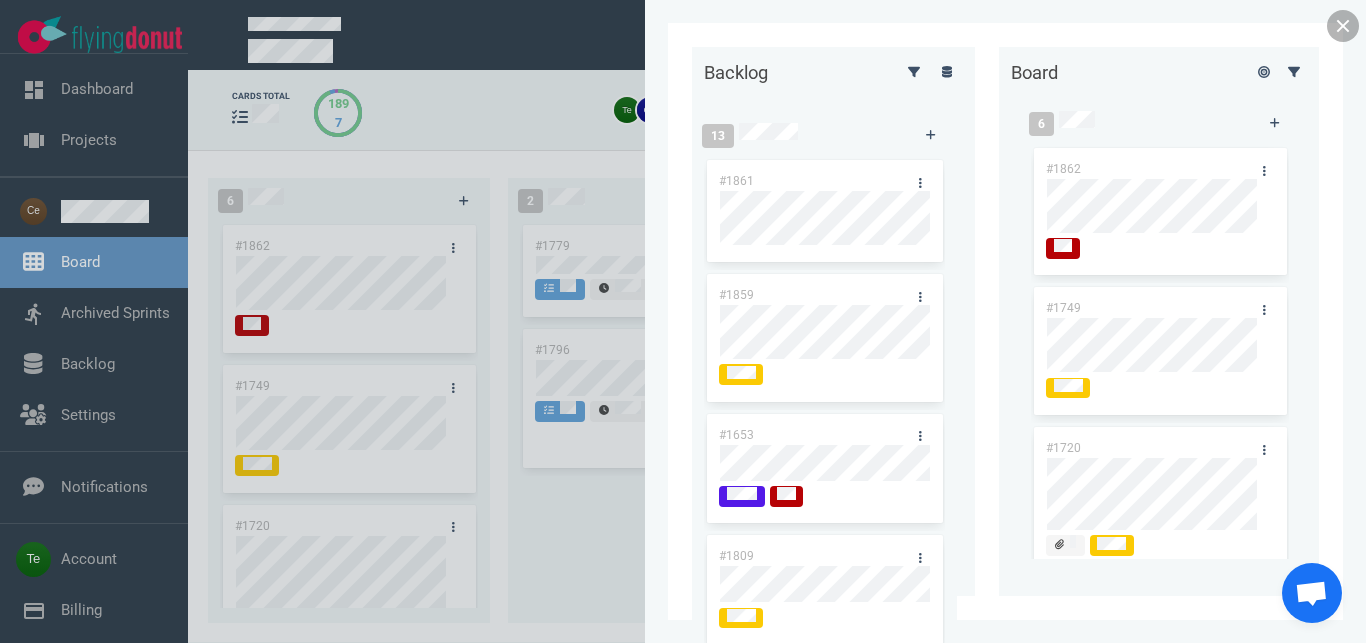 click at bounding box center [1343, 26] 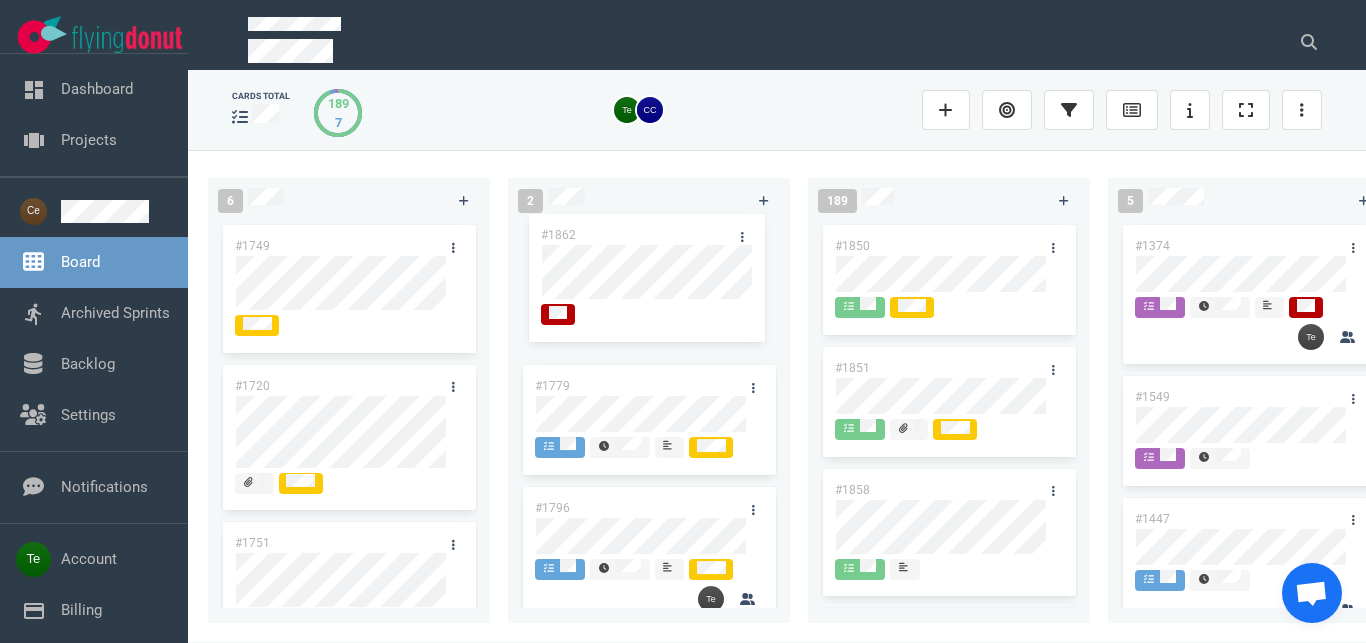 drag, startPoint x: 315, startPoint y: 242, endPoint x: 685, endPoint y: 284, distance: 372.37616 